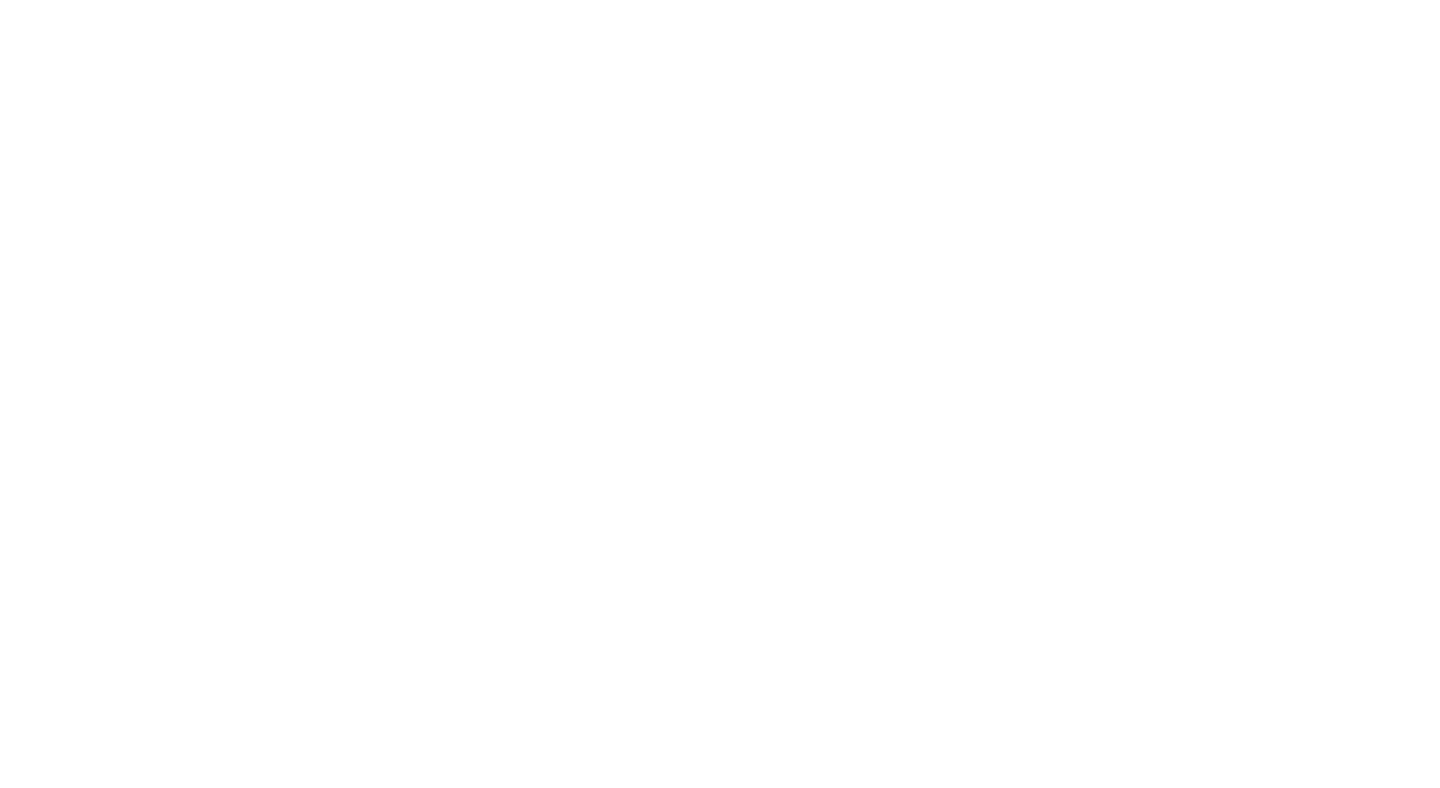 scroll, scrollTop: 0, scrollLeft: 0, axis: both 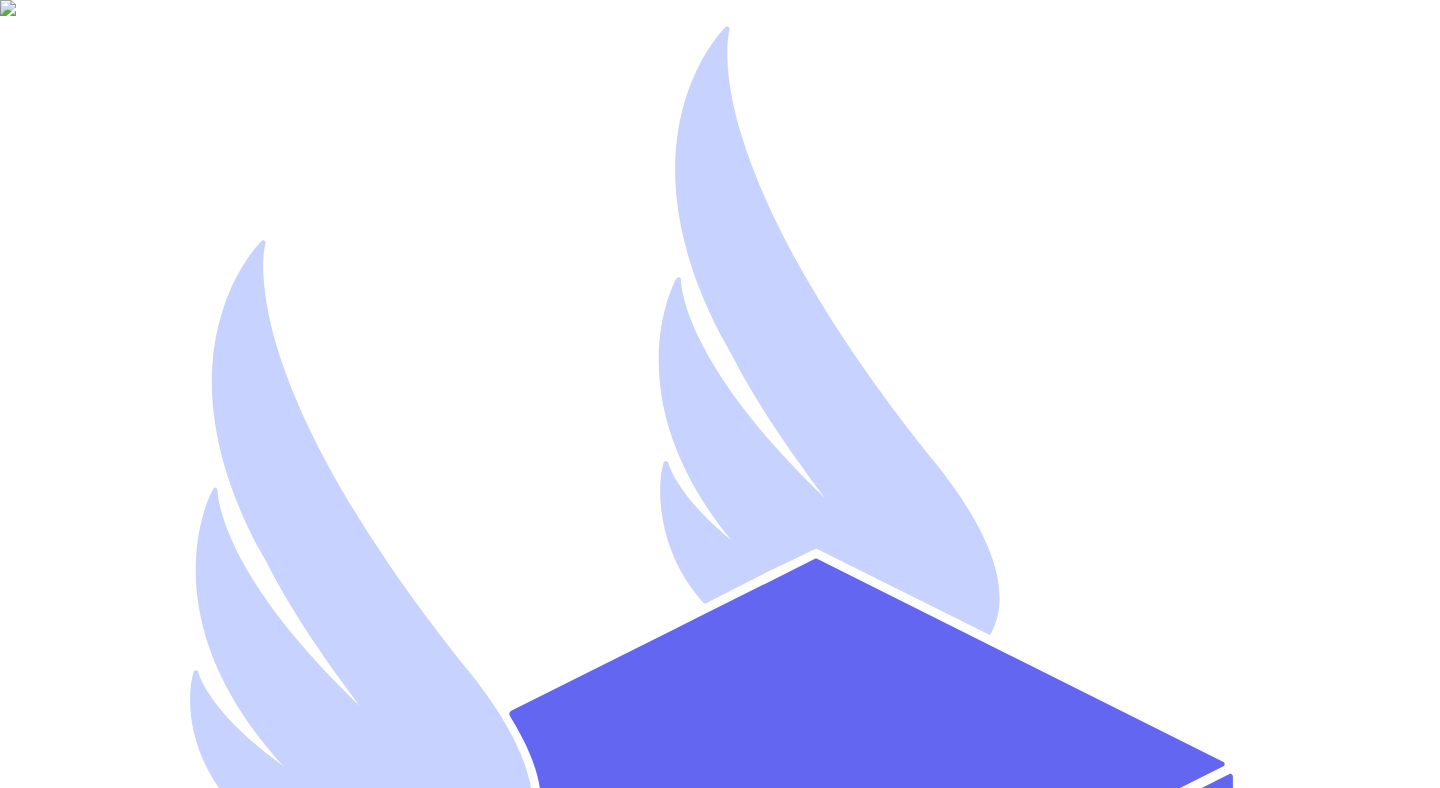 click on "Email Address *" at bounding box center [96, 1578] 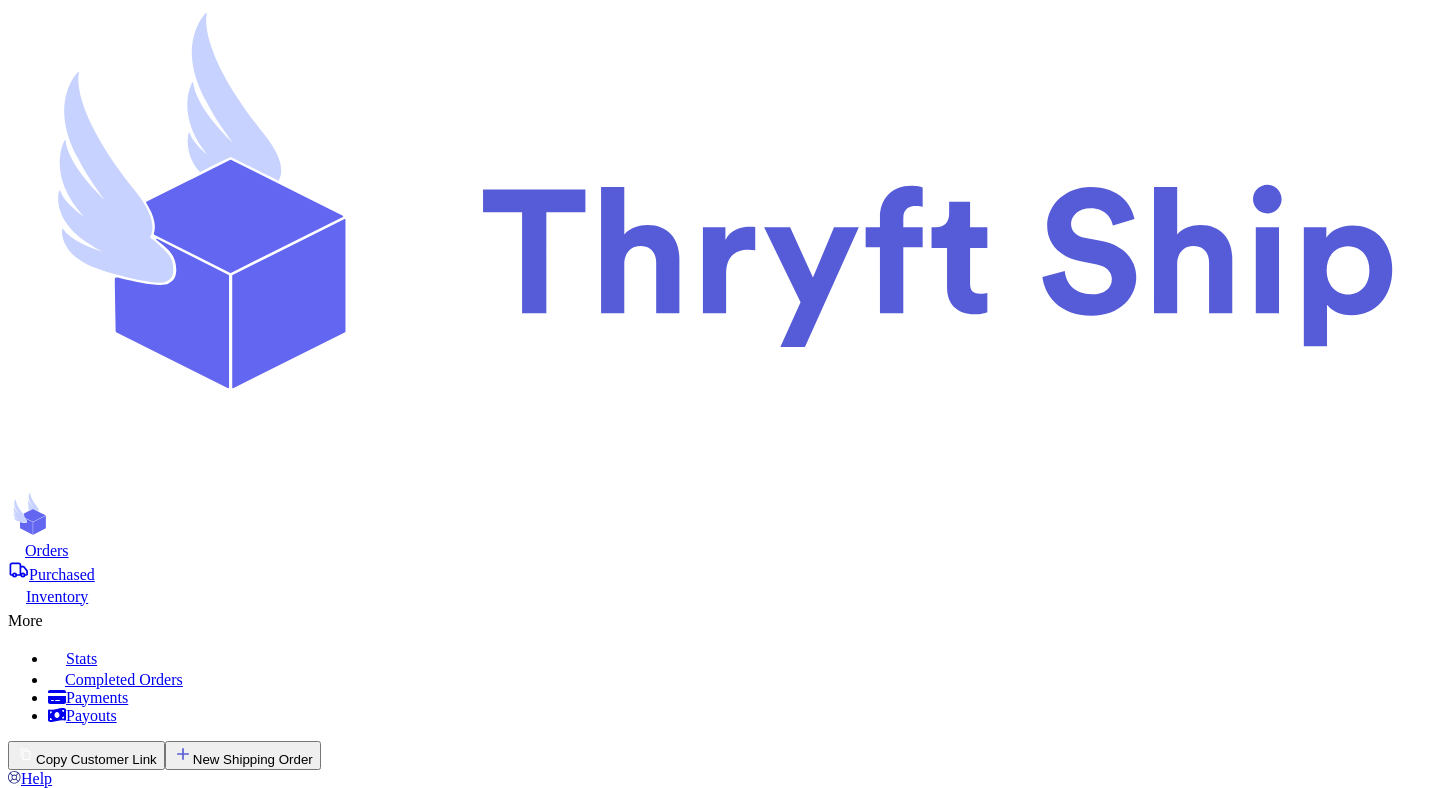click on "More" at bounding box center (720, 618) 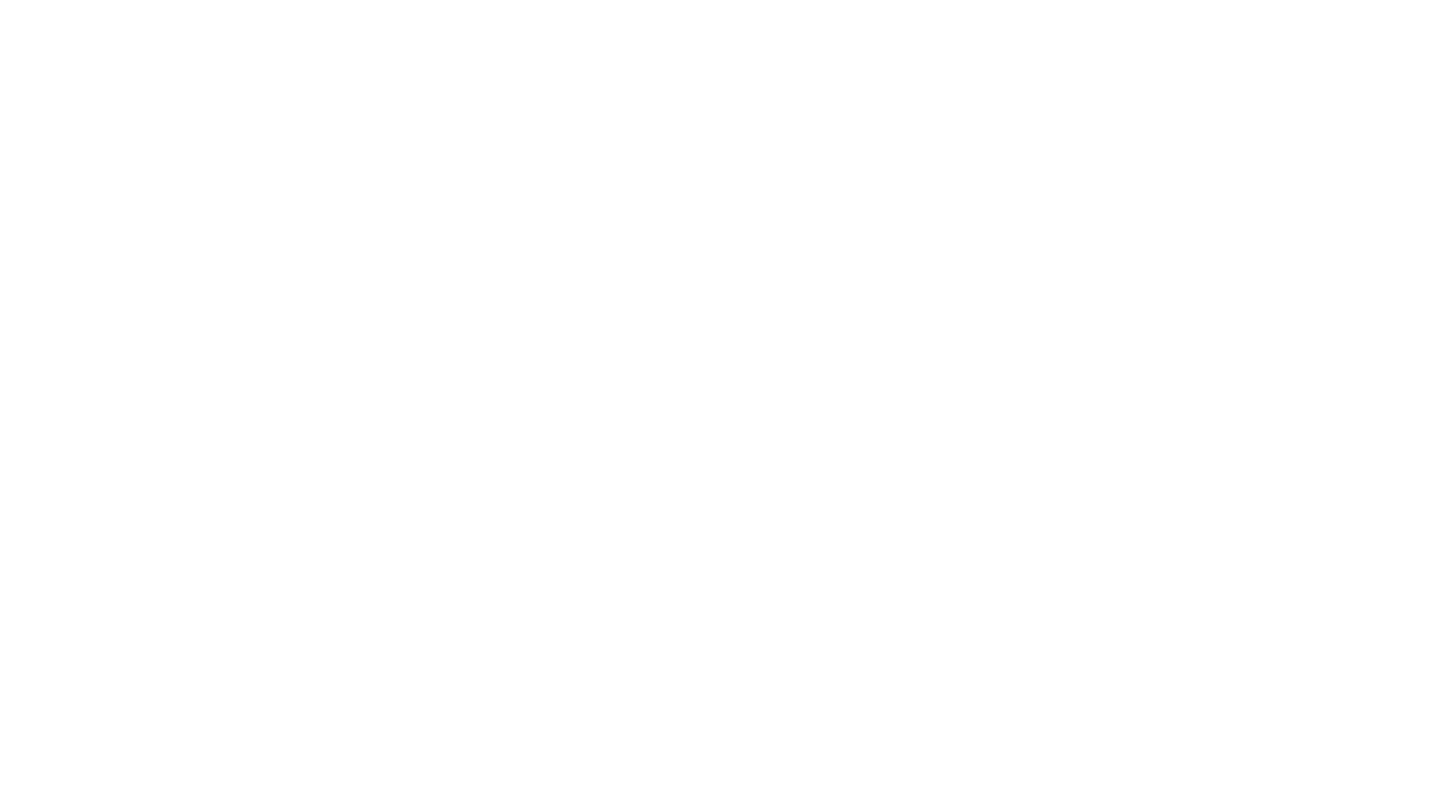 scroll, scrollTop: 0, scrollLeft: 0, axis: both 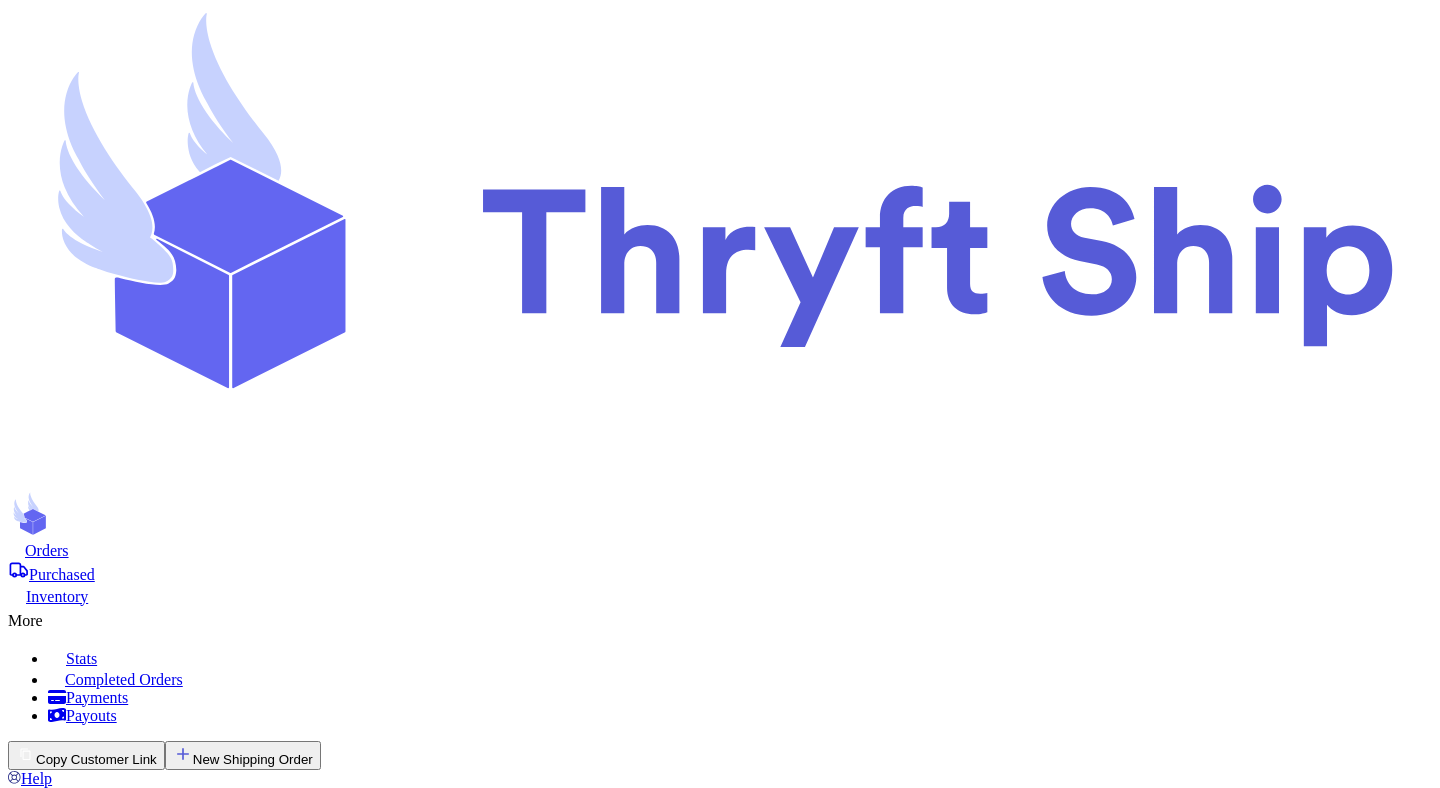 click on "More" at bounding box center [720, 618] 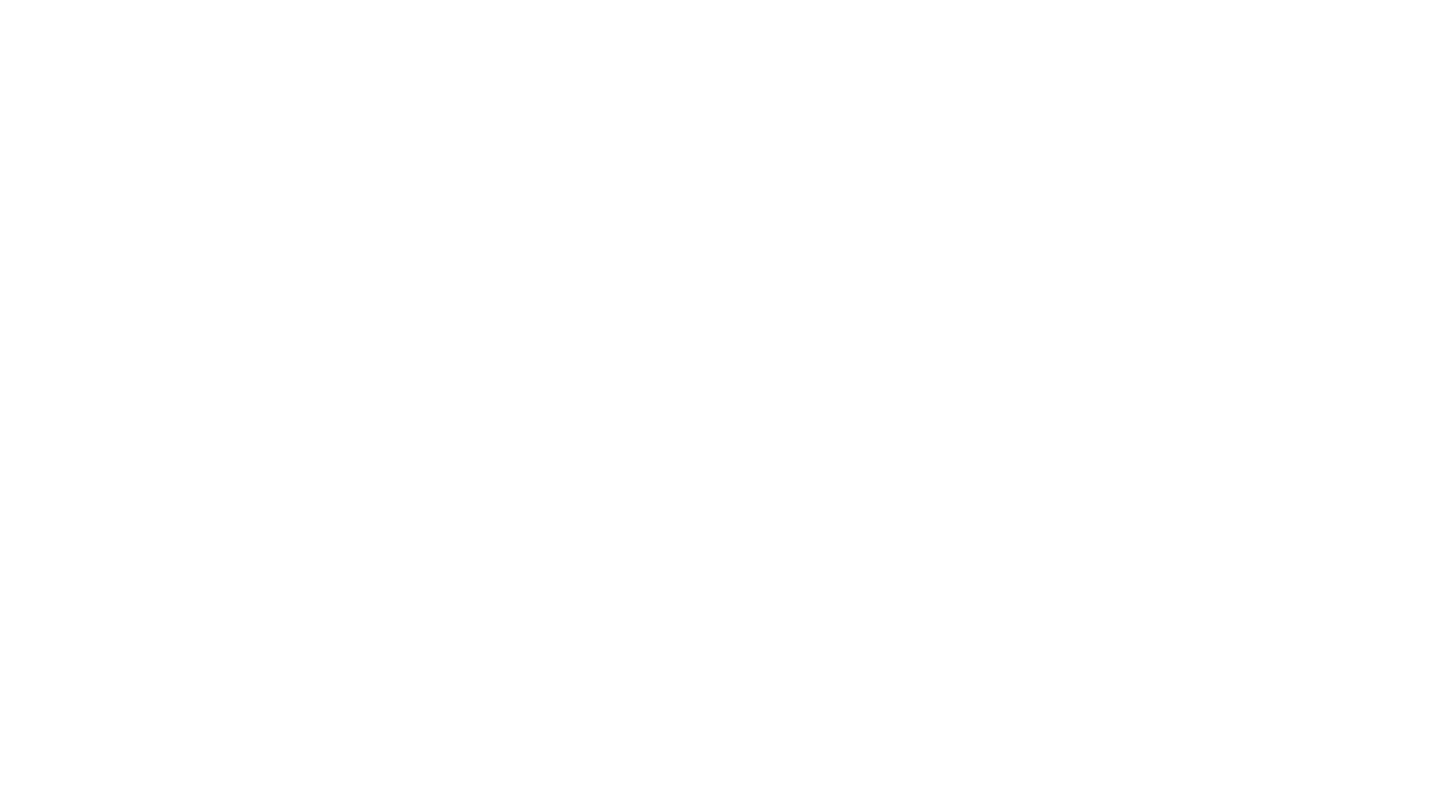 scroll, scrollTop: 0, scrollLeft: 0, axis: both 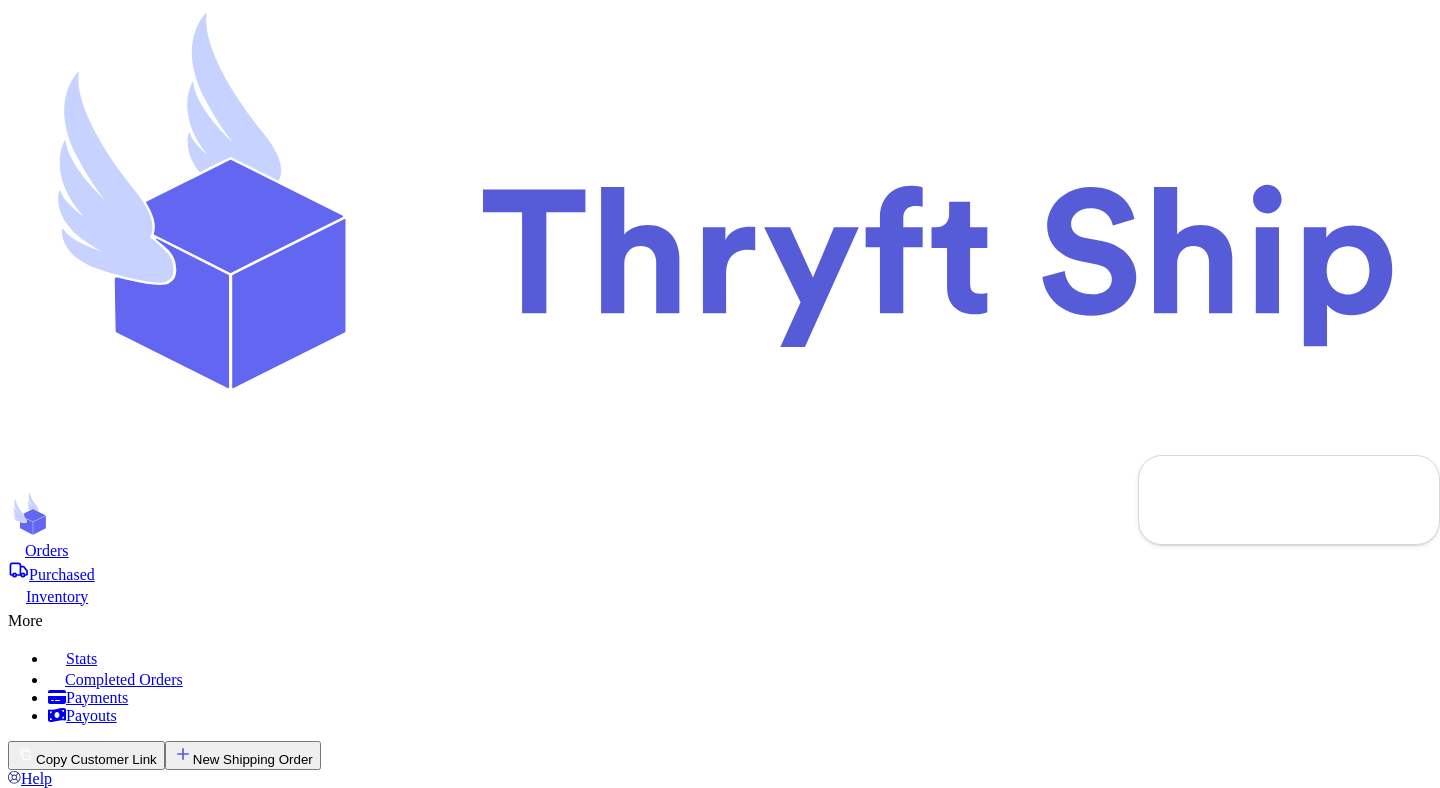 click on "Recent Payouts" at bounding box center (720, 1039) 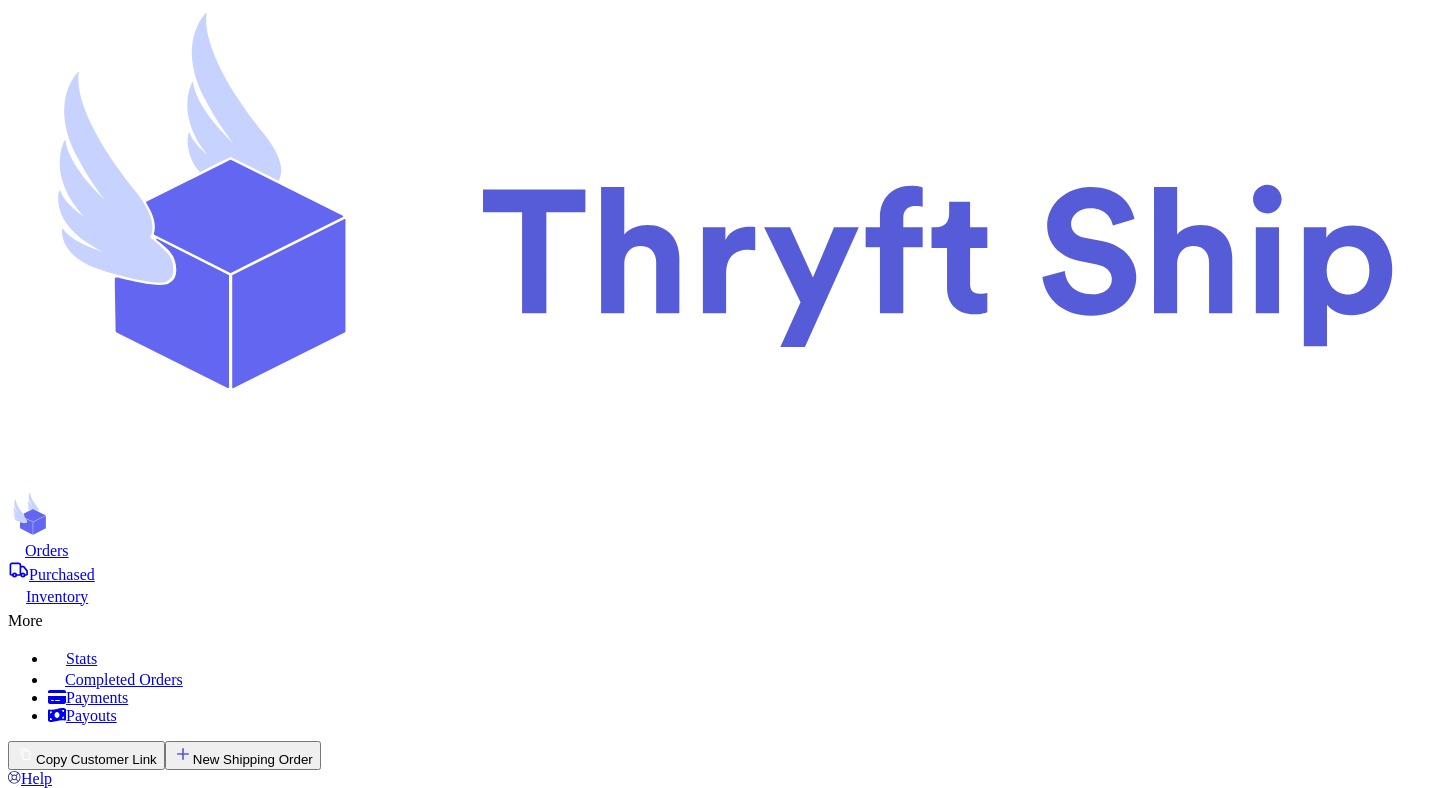 scroll, scrollTop: 0, scrollLeft: 0, axis: both 